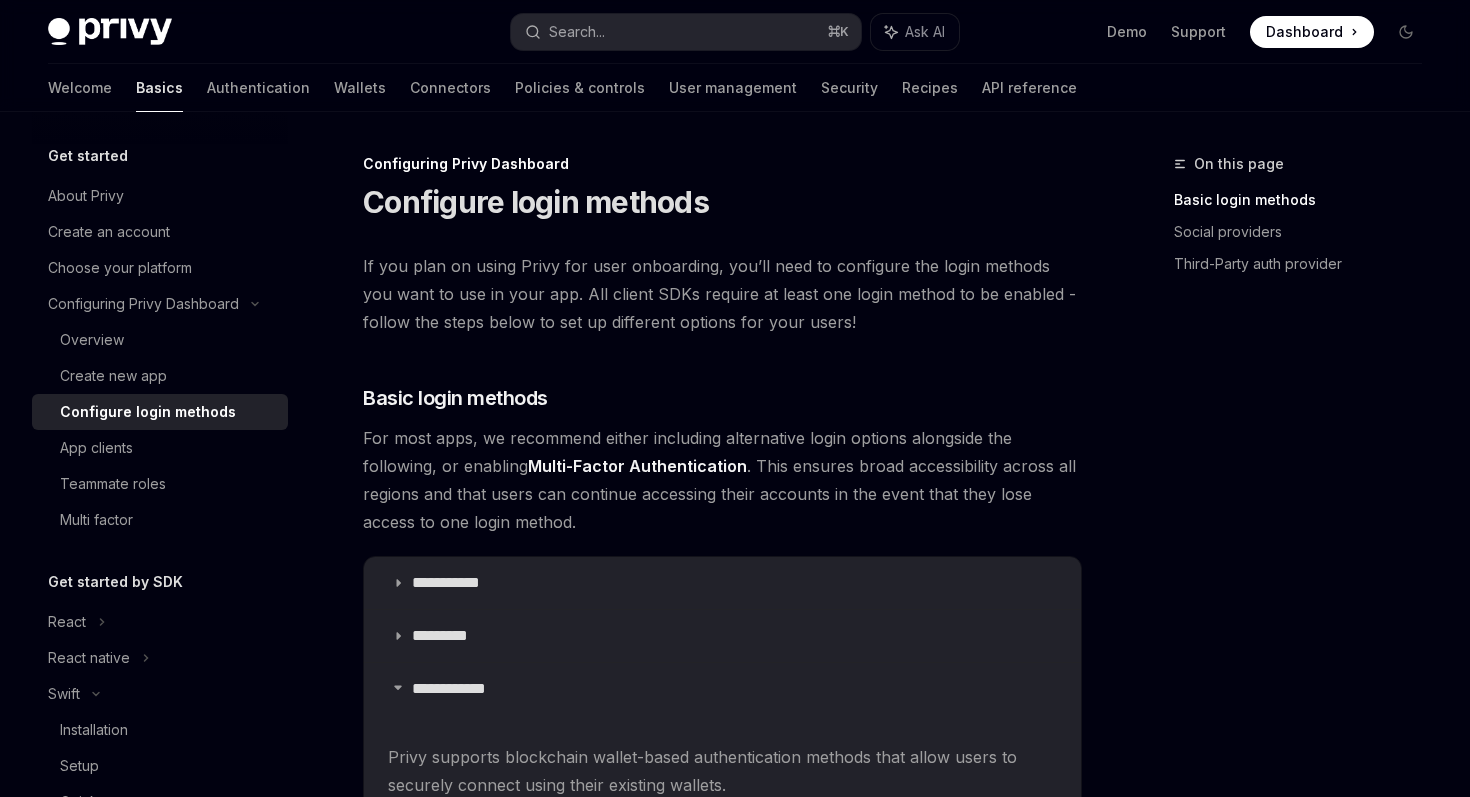 scroll, scrollTop: 174, scrollLeft: 0, axis: vertical 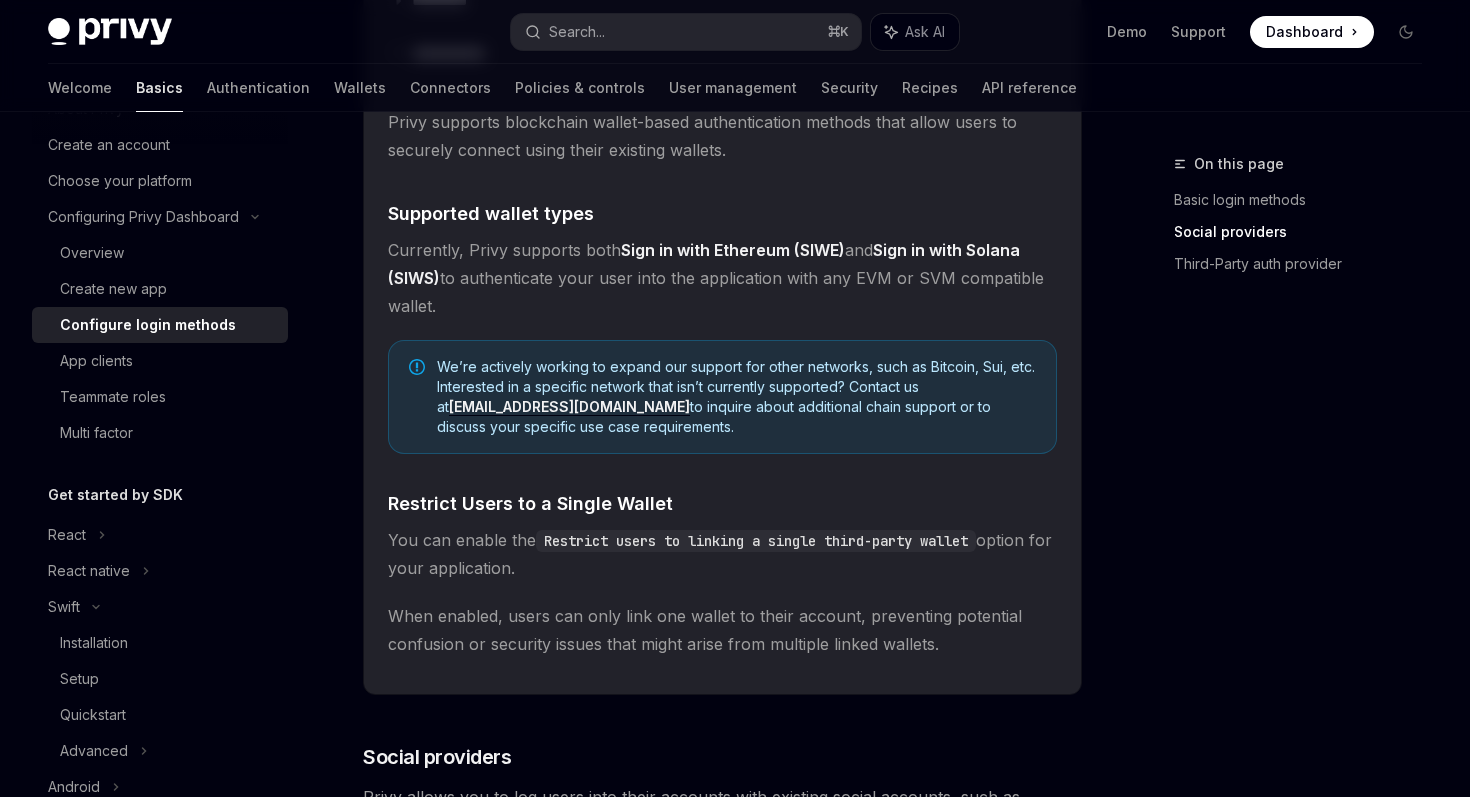 click on "Sign in with Ethereum (SIWE)" at bounding box center (733, 250) 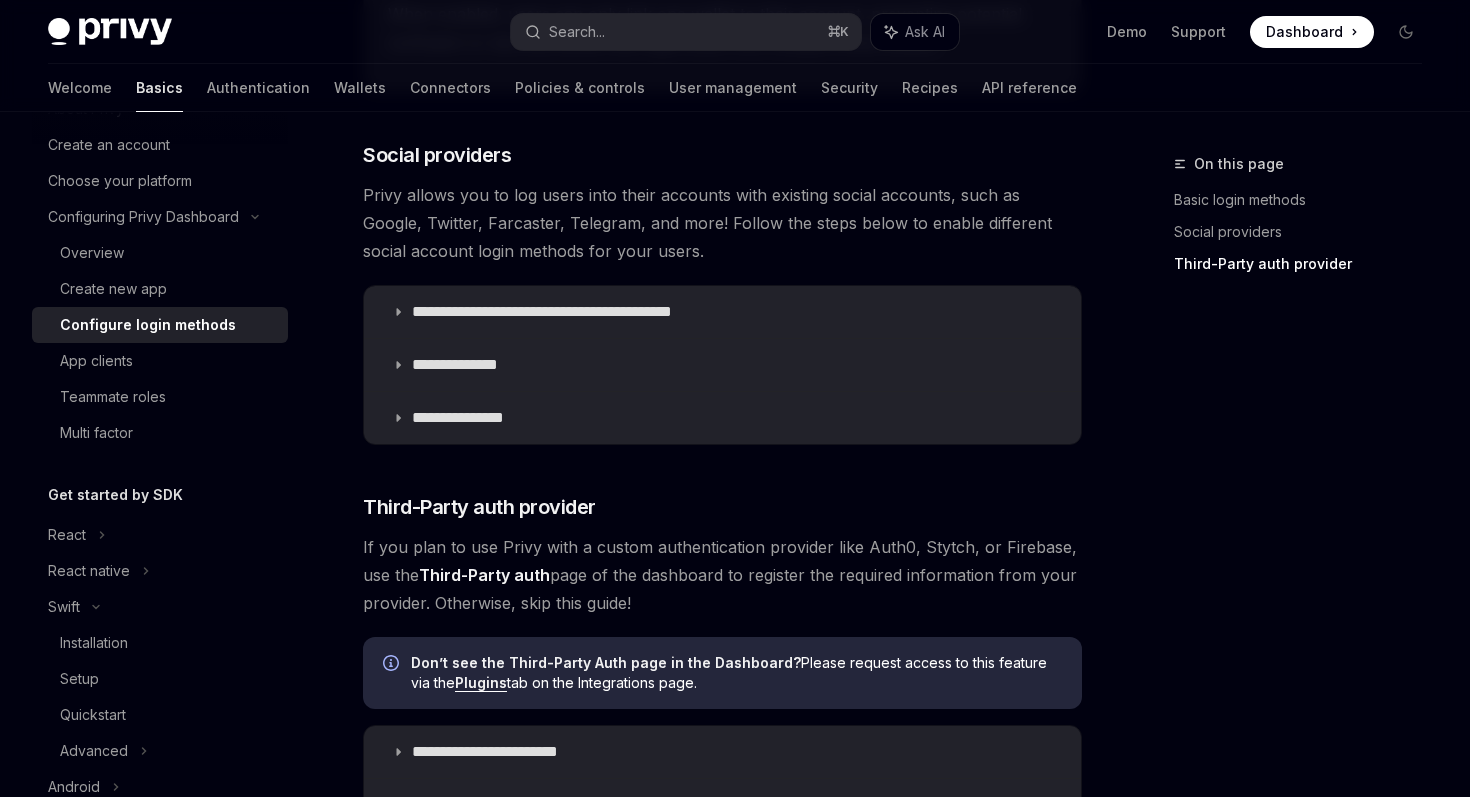scroll, scrollTop: 1240, scrollLeft: 0, axis: vertical 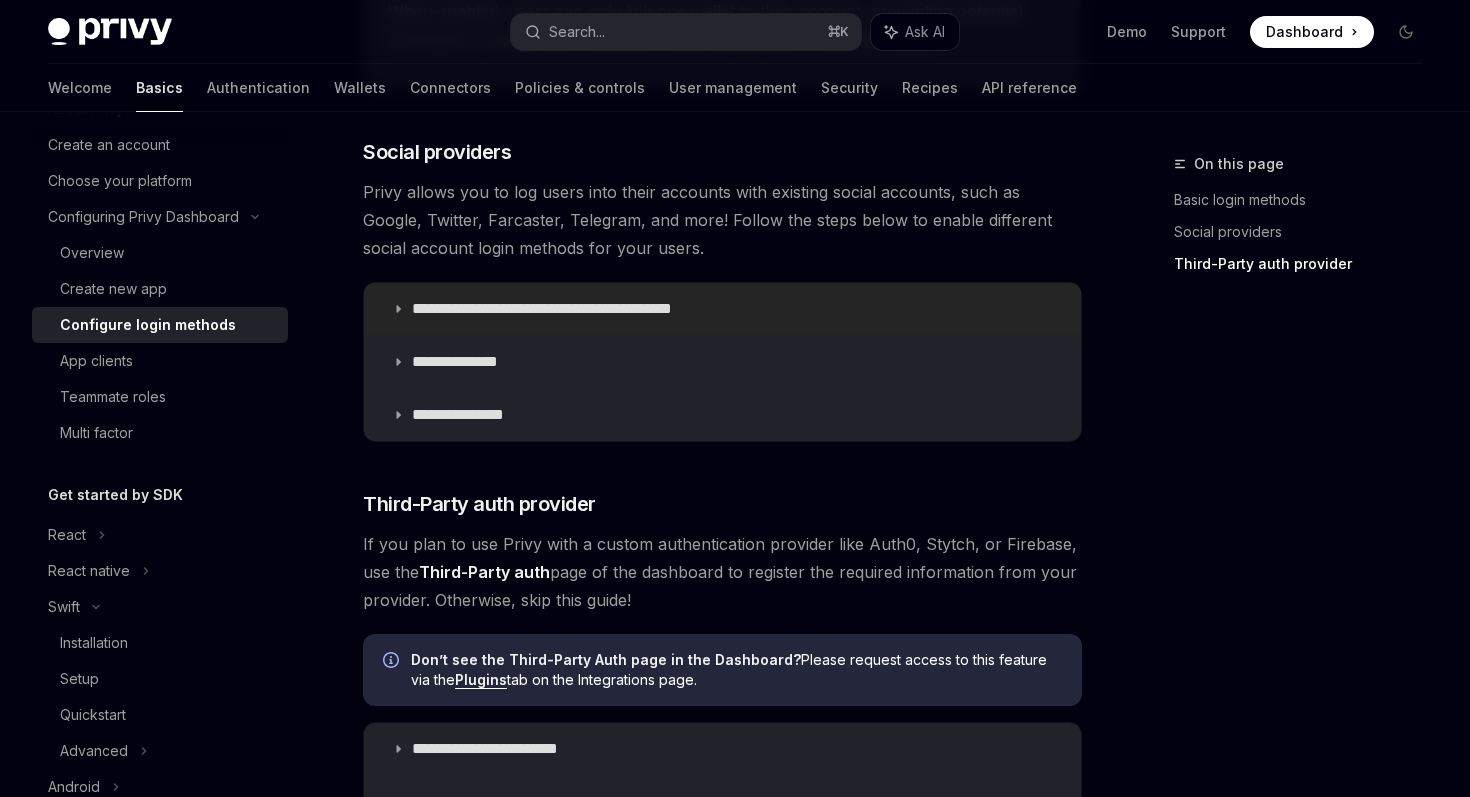 click 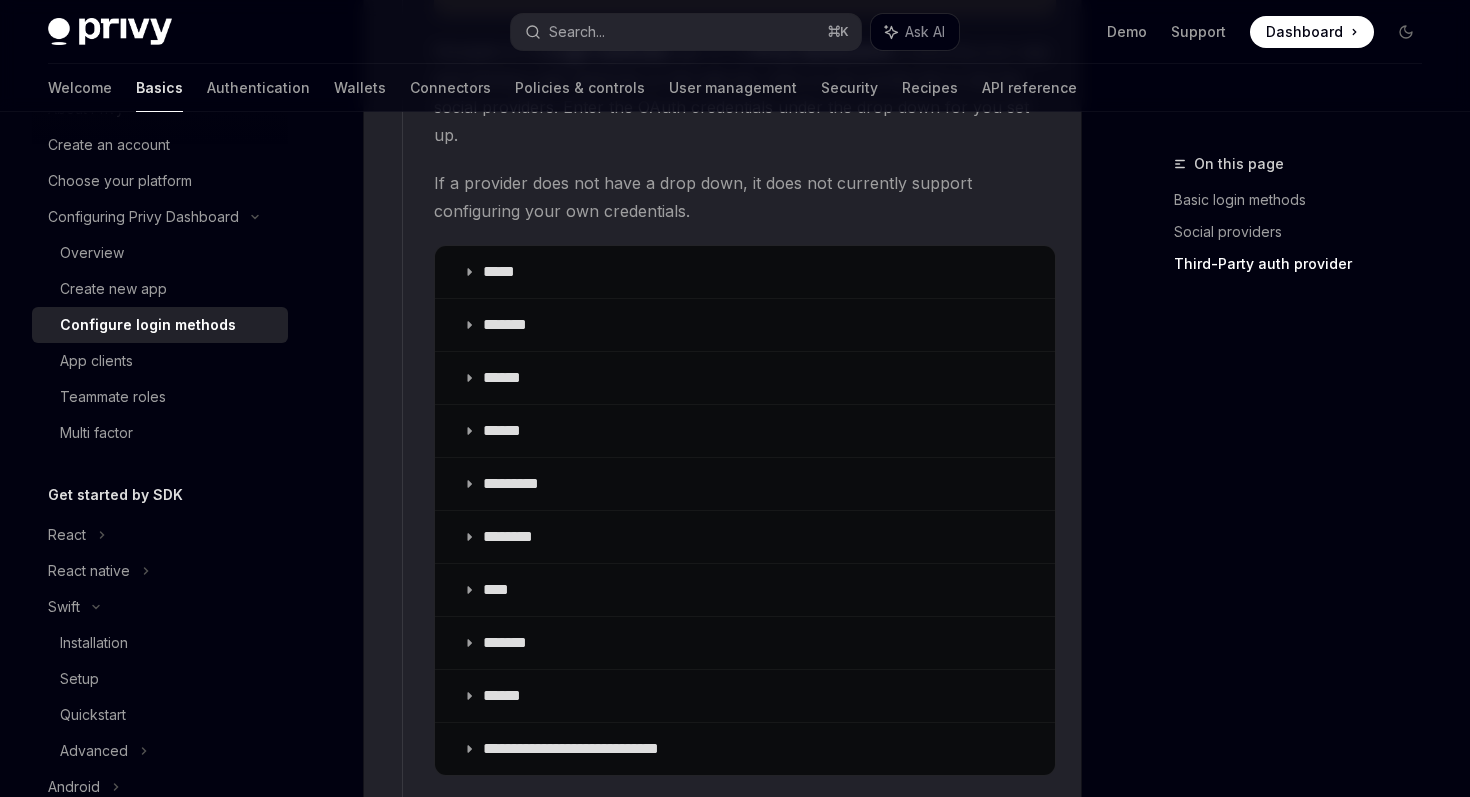 scroll, scrollTop: 2919, scrollLeft: 0, axis: vertical 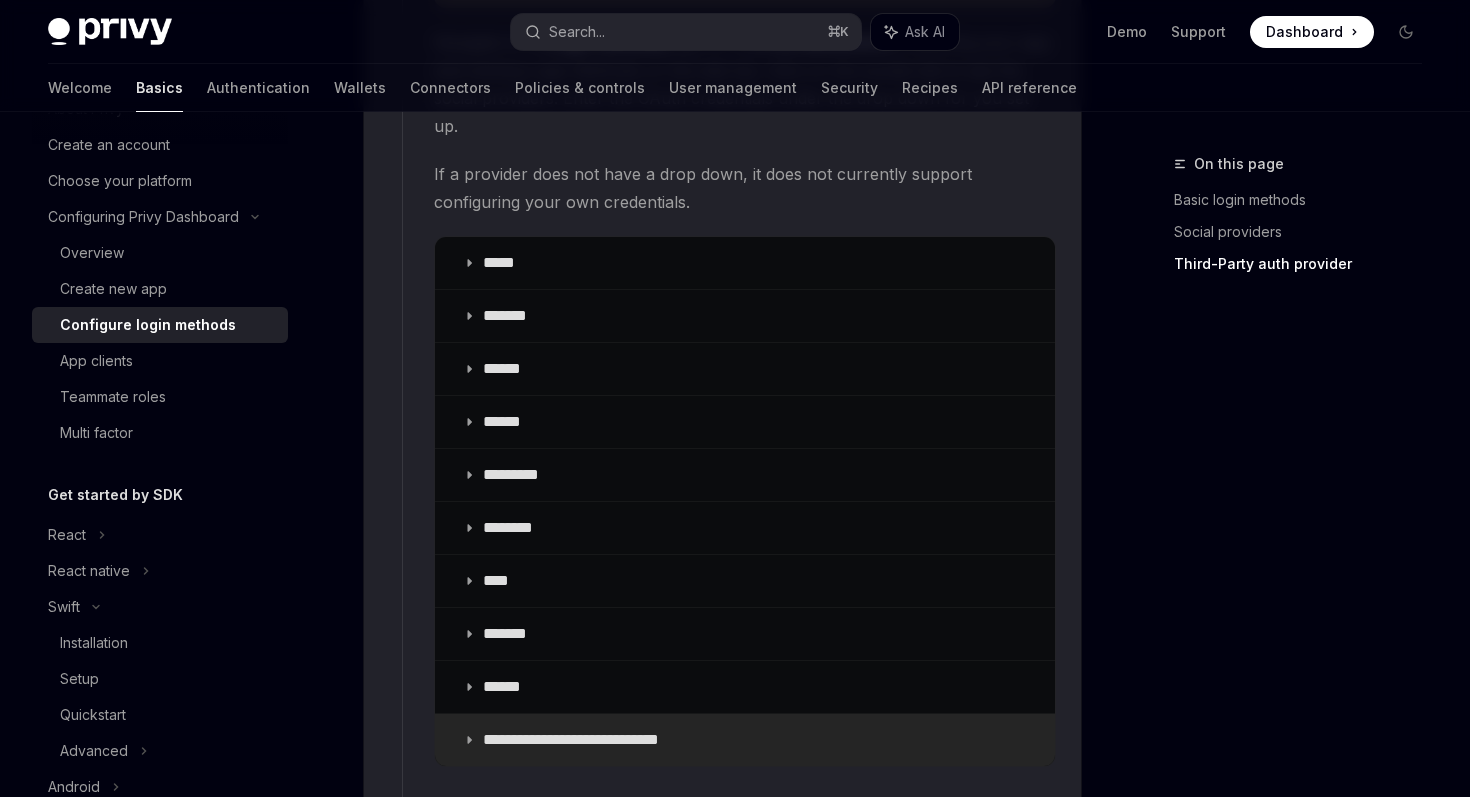 click on "**********" at bounding box center [745, 740] 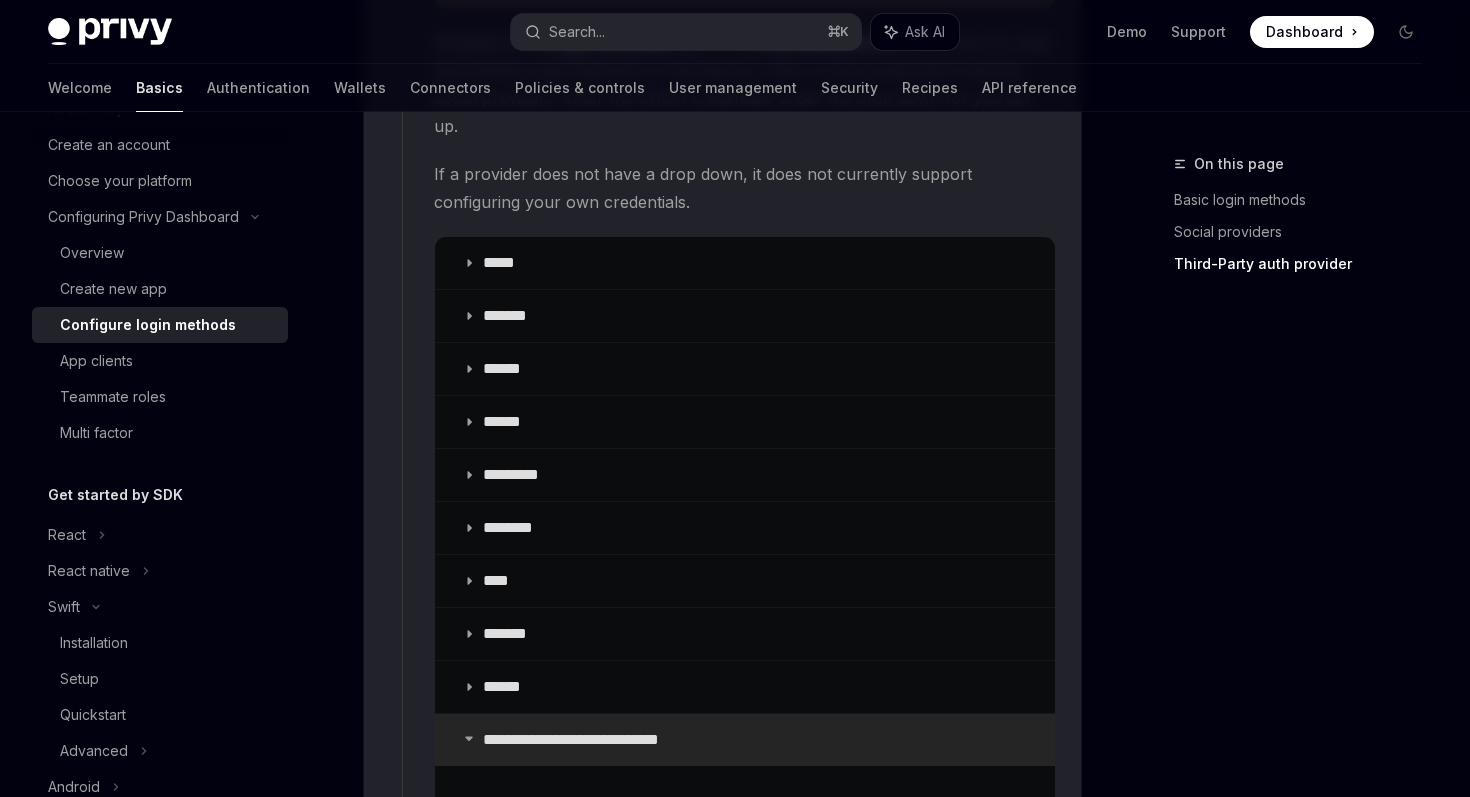 click on "**********" at bounding box center [745, 740] 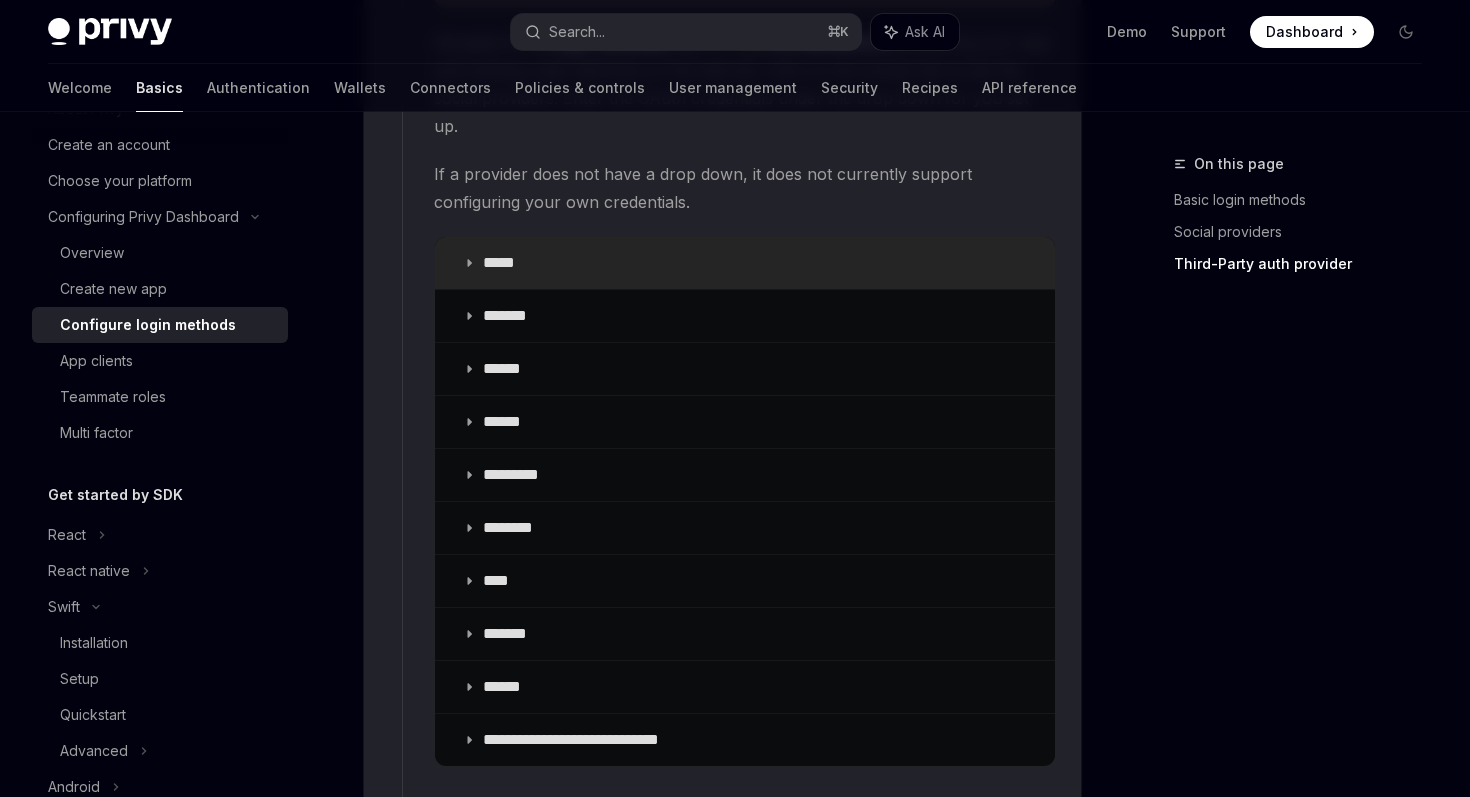 click 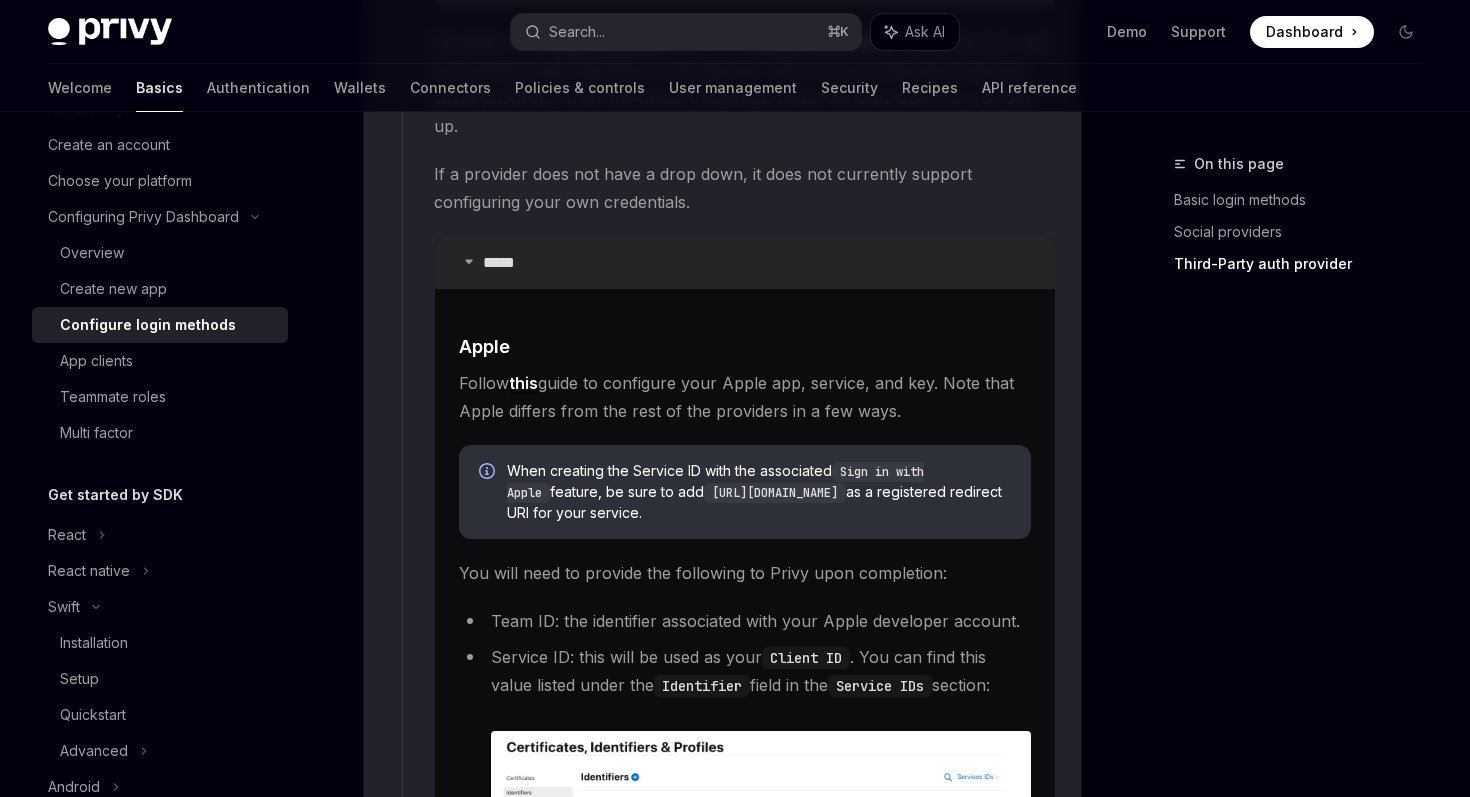 click 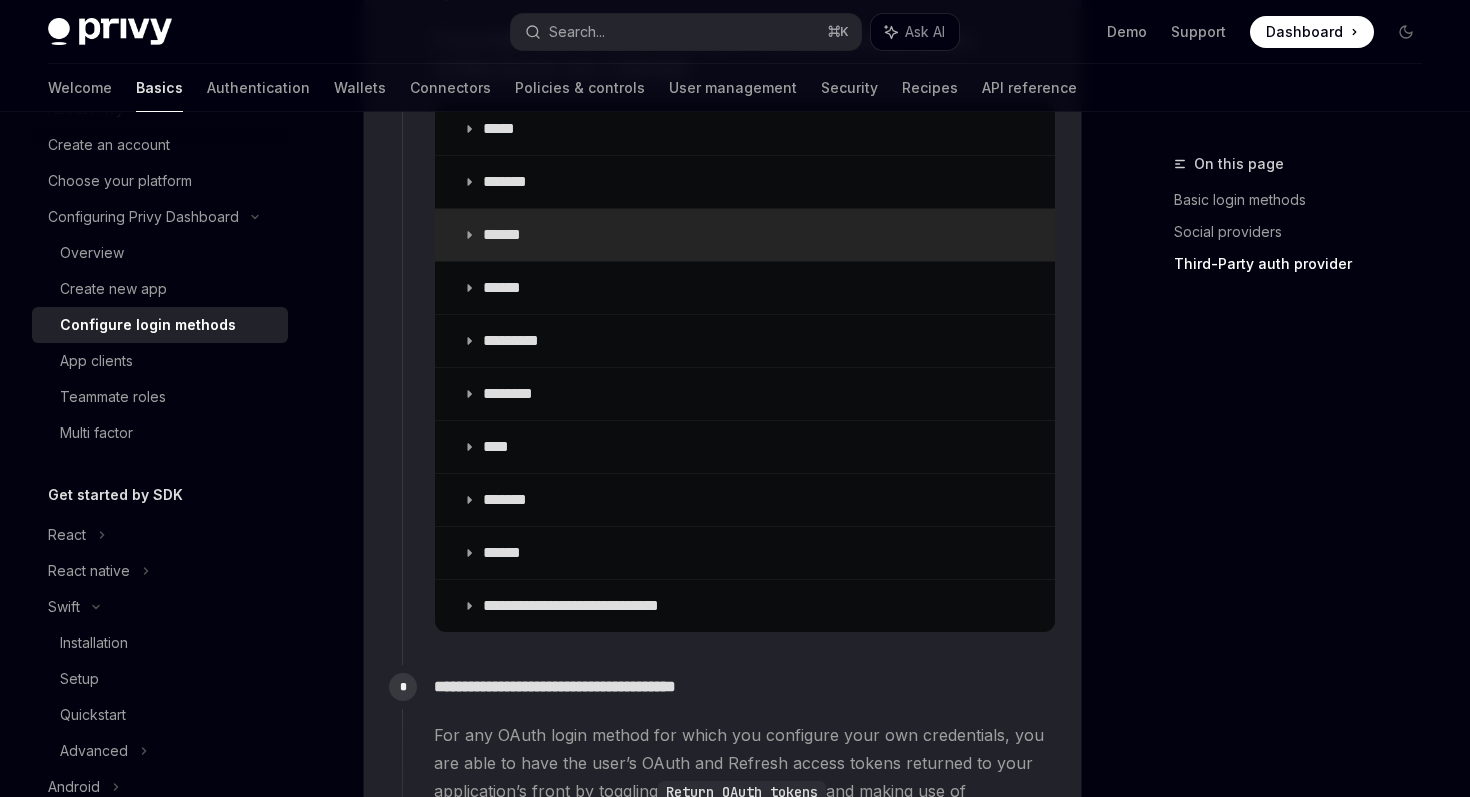 scroll, scrollTop: 3056, scrollLeft: 0, axis: vertical 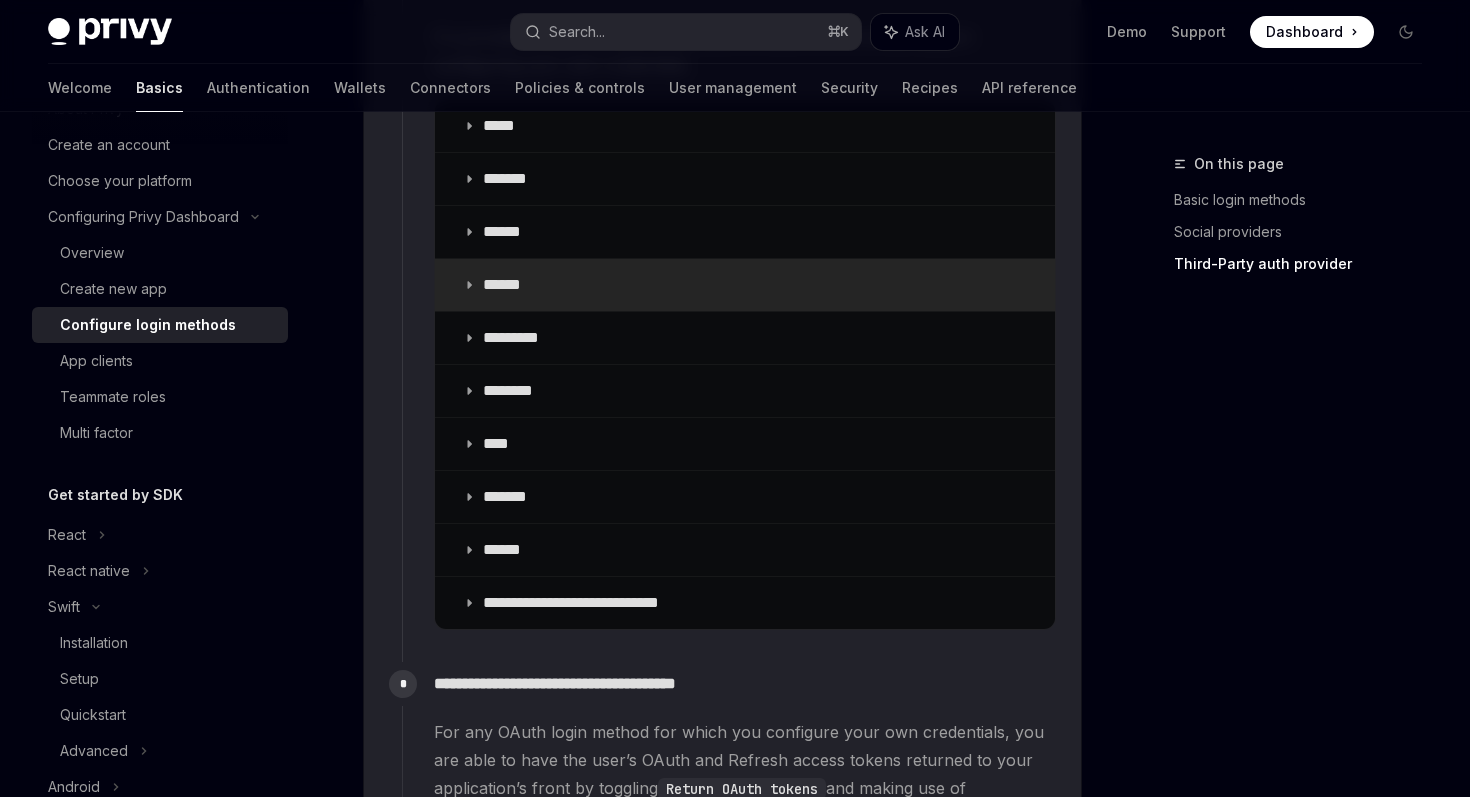 click 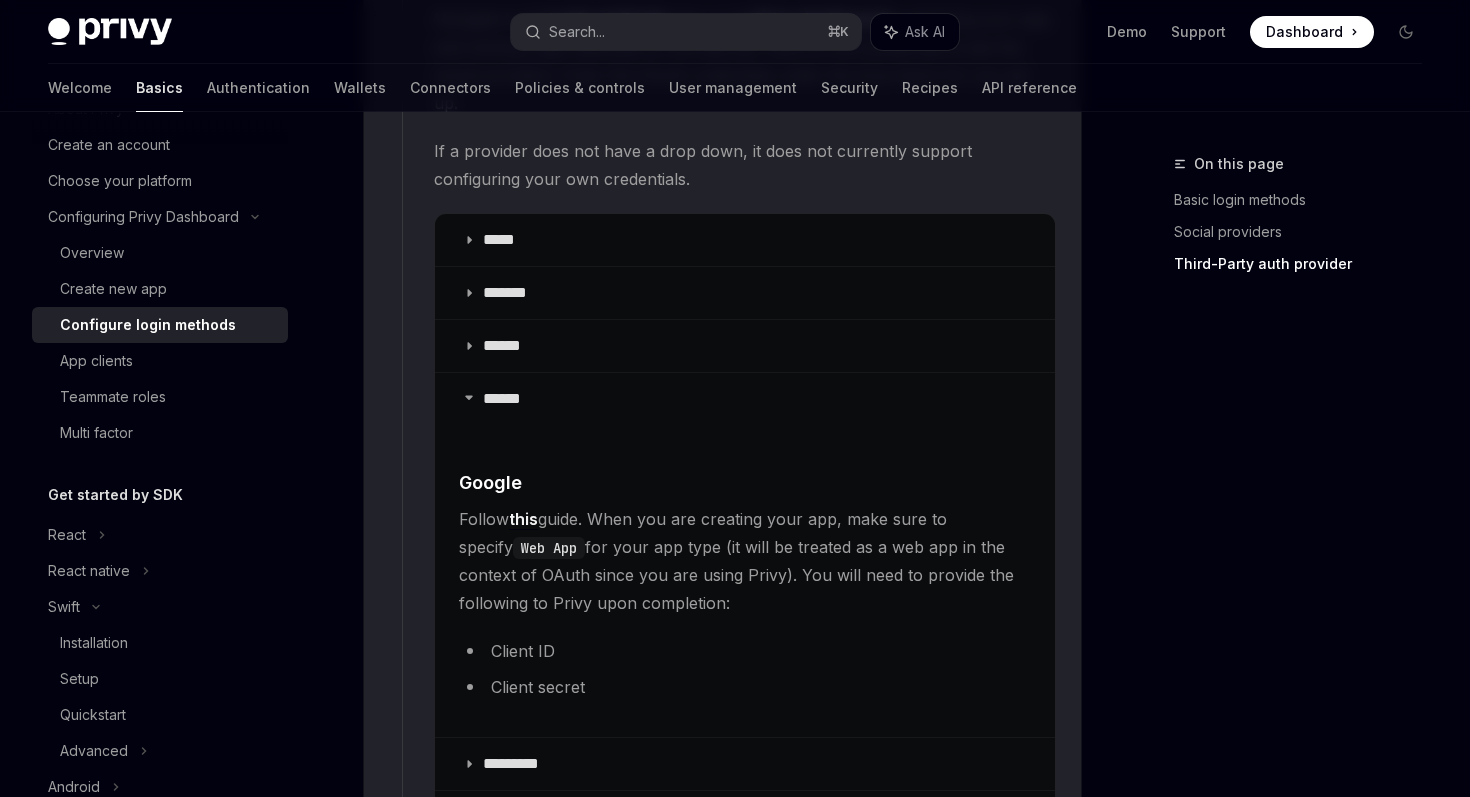 scroll, scrollTop: 2945, scrollLeft: 0, axis: vertical 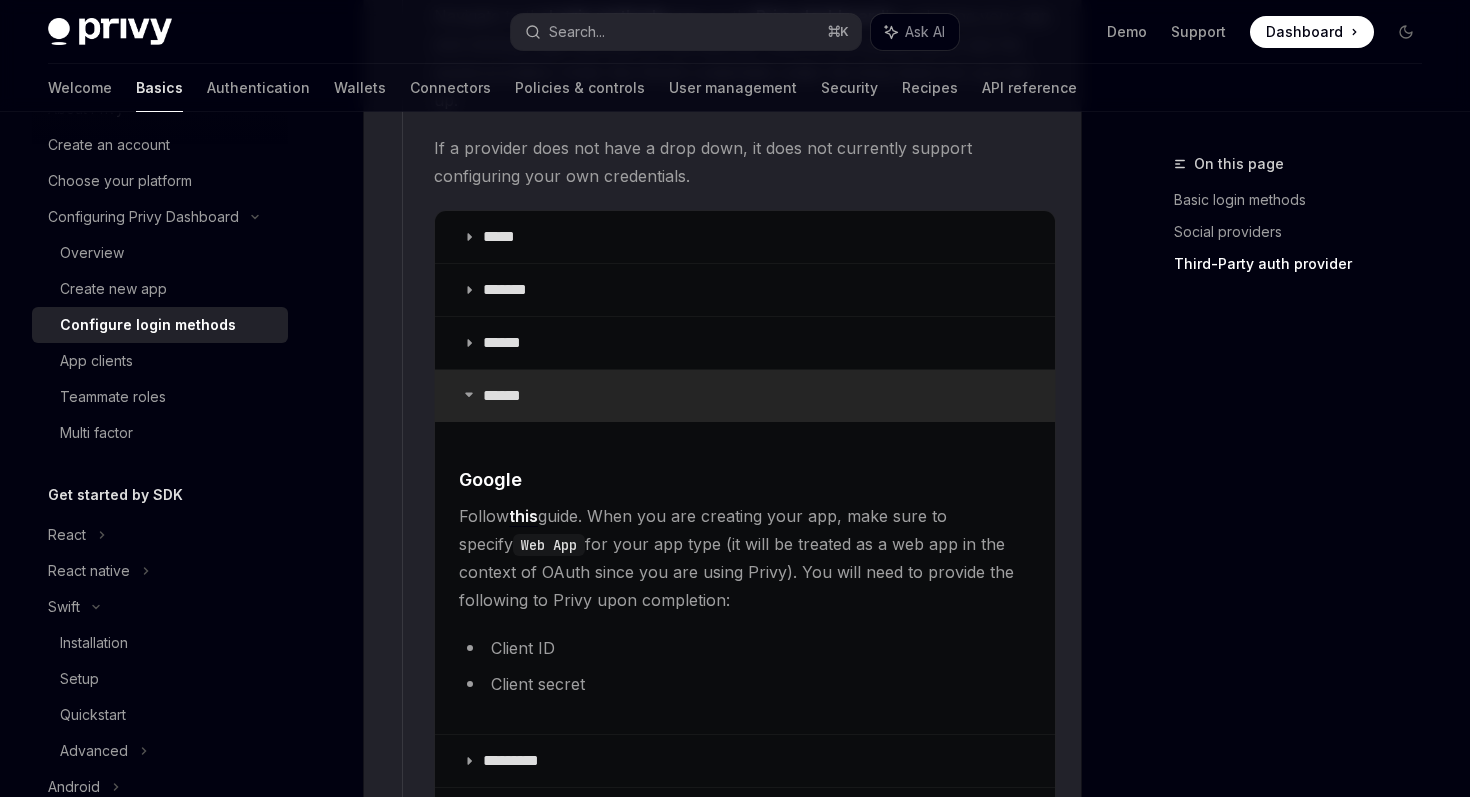 click on "******" at bounding box center [745, 396] 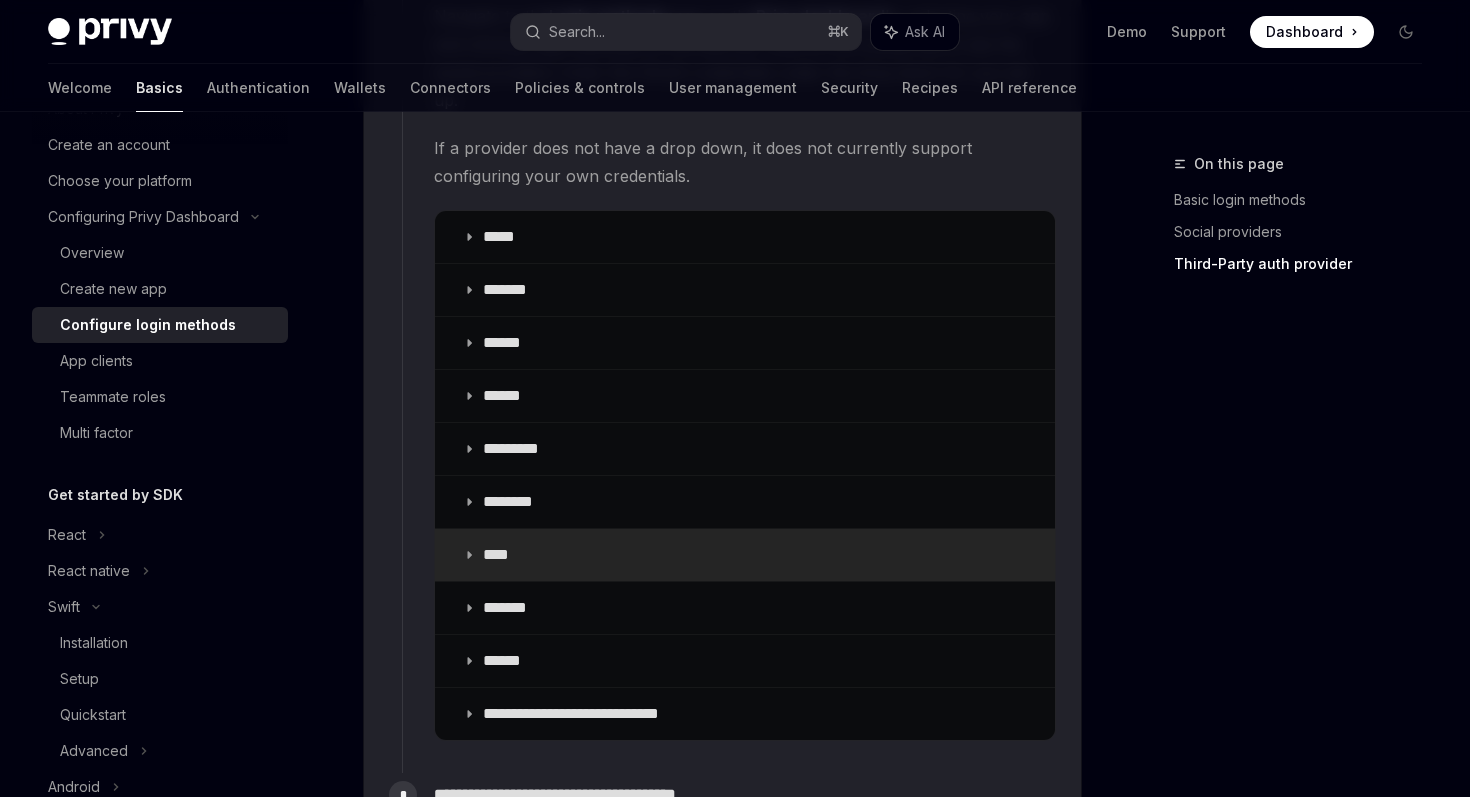 click 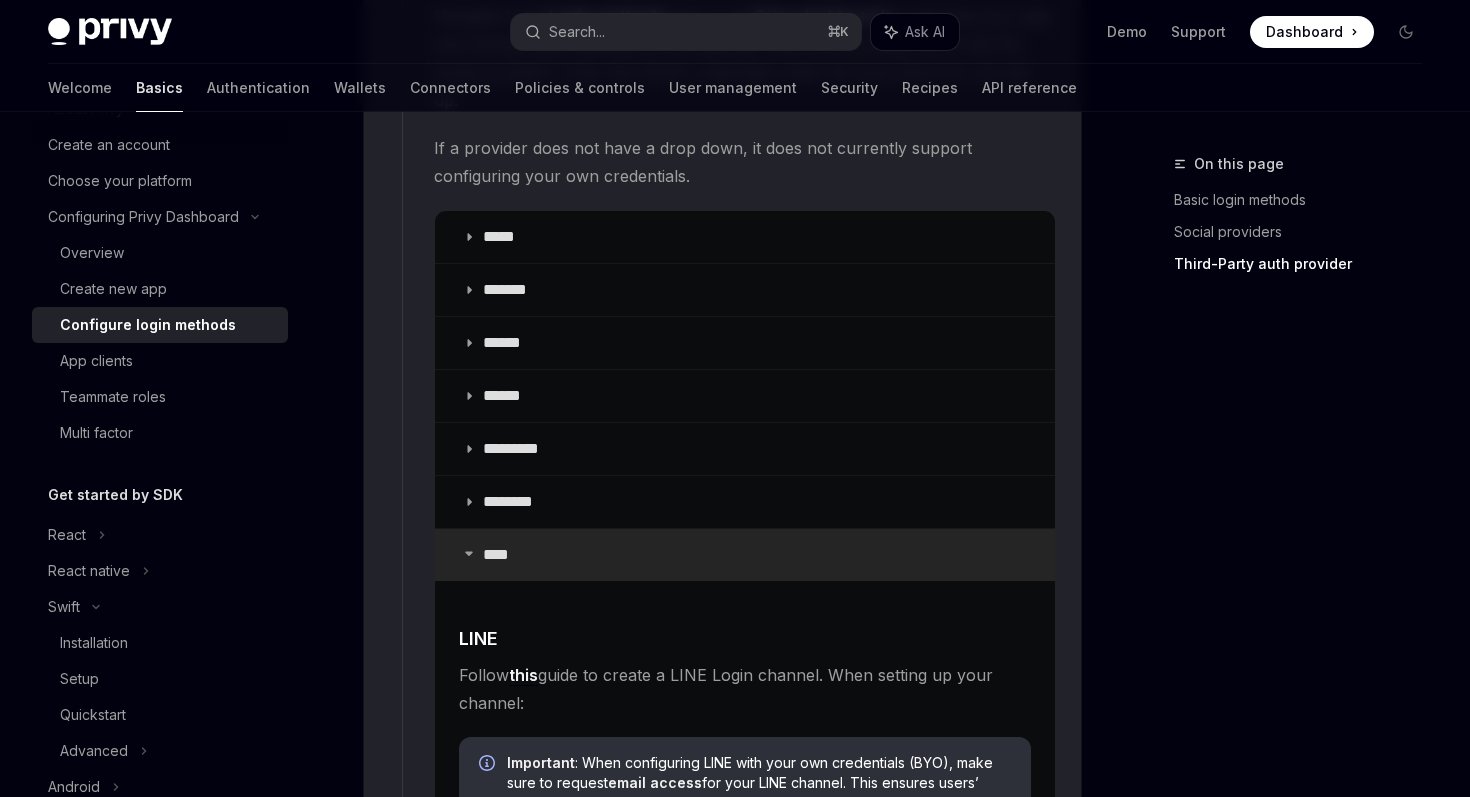 click on "****" at bounding box center (745, 555) 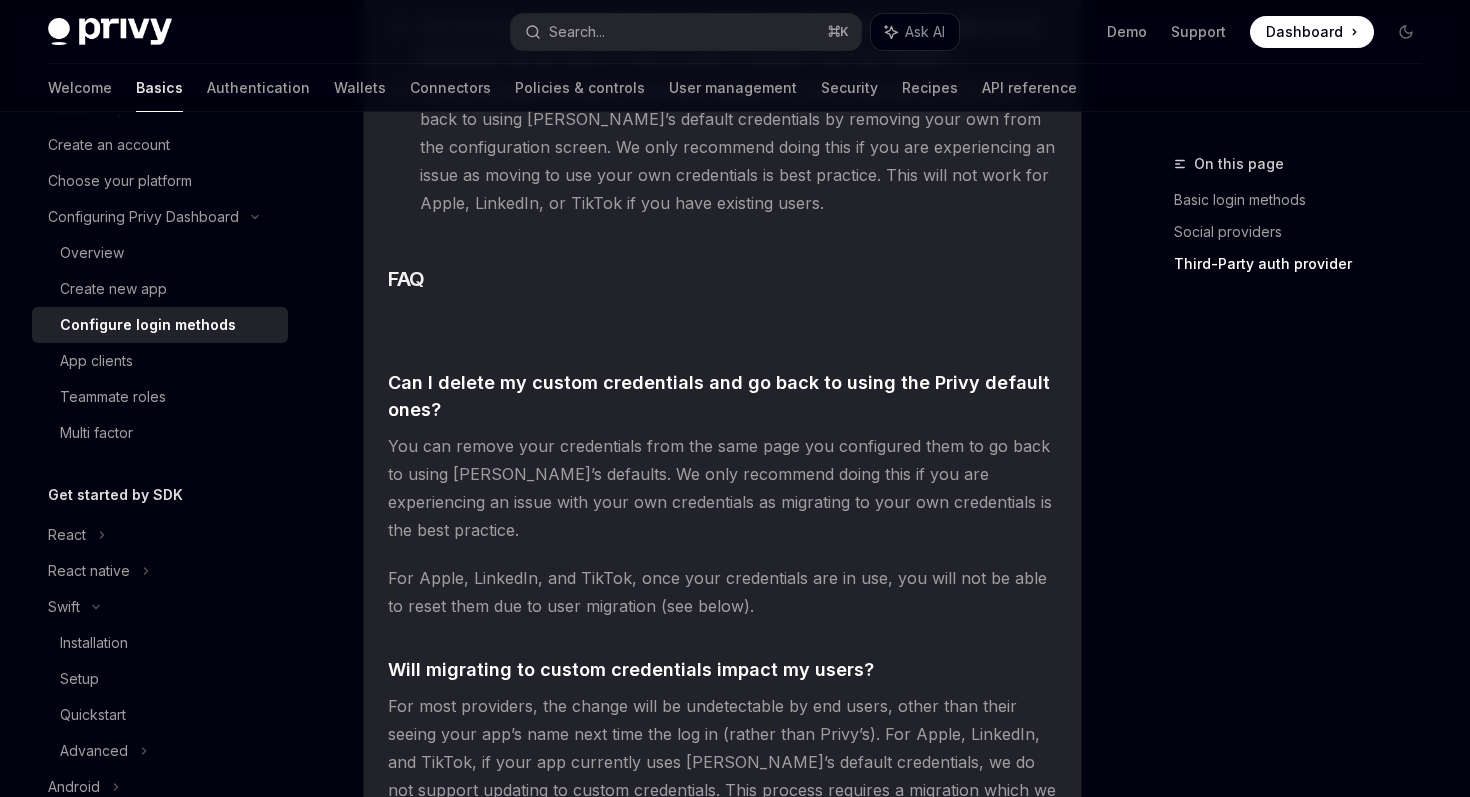 scroll, scrollTop: 4408, scrollLeft: 0, axis: vertical 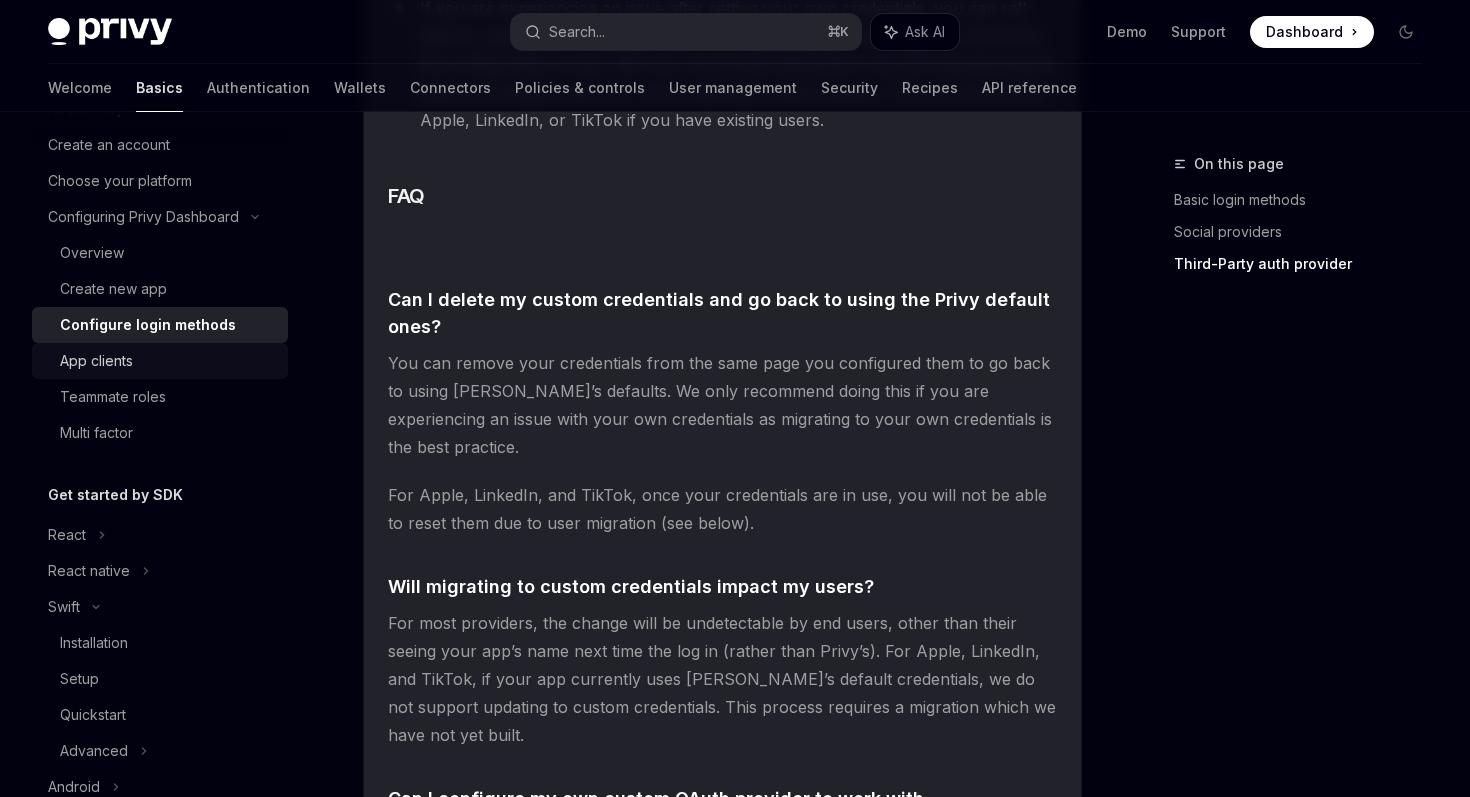 click on "App clients" at bounding box center (168, 361) 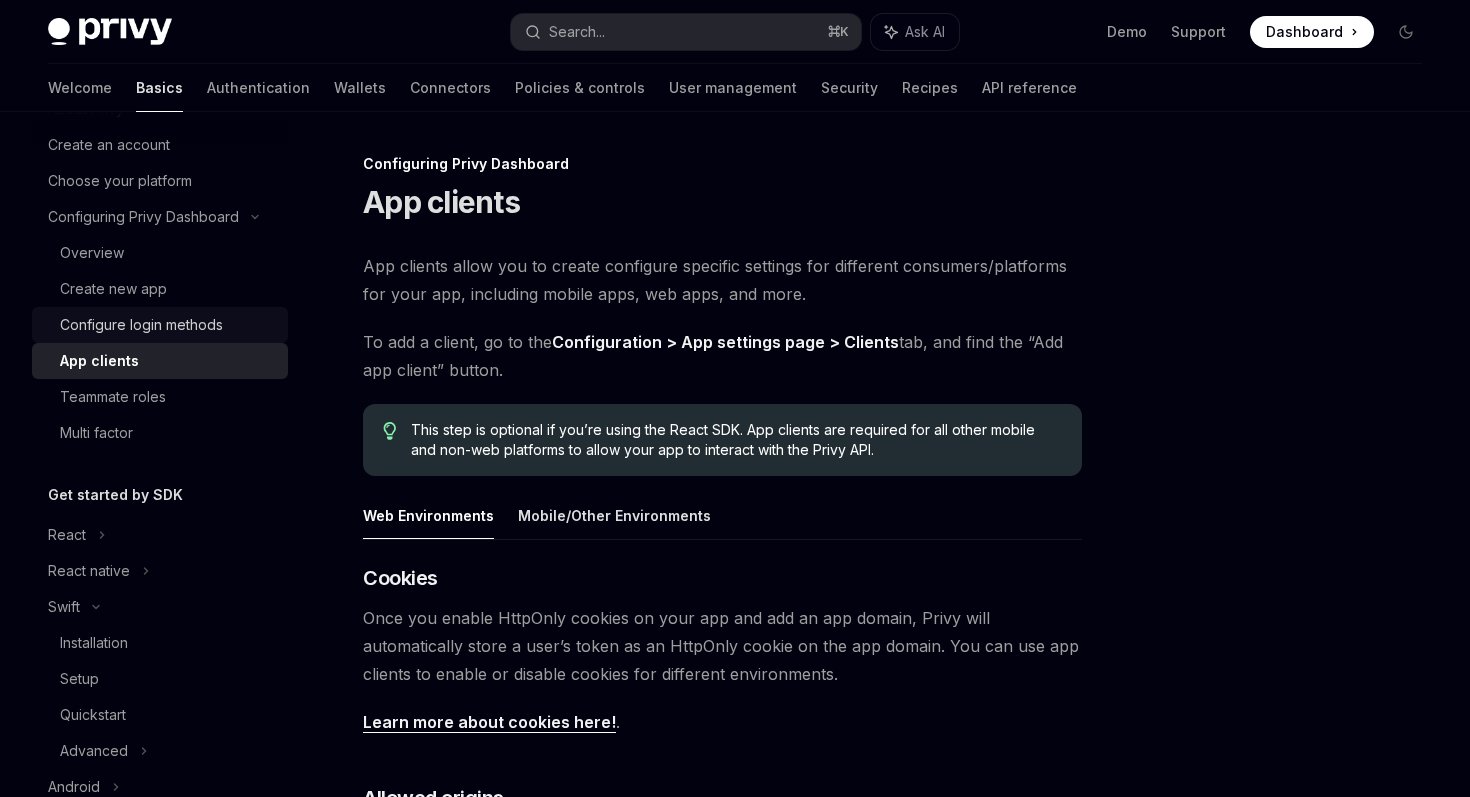 click on "Configure login methods" at bounding box center [141, 325] 